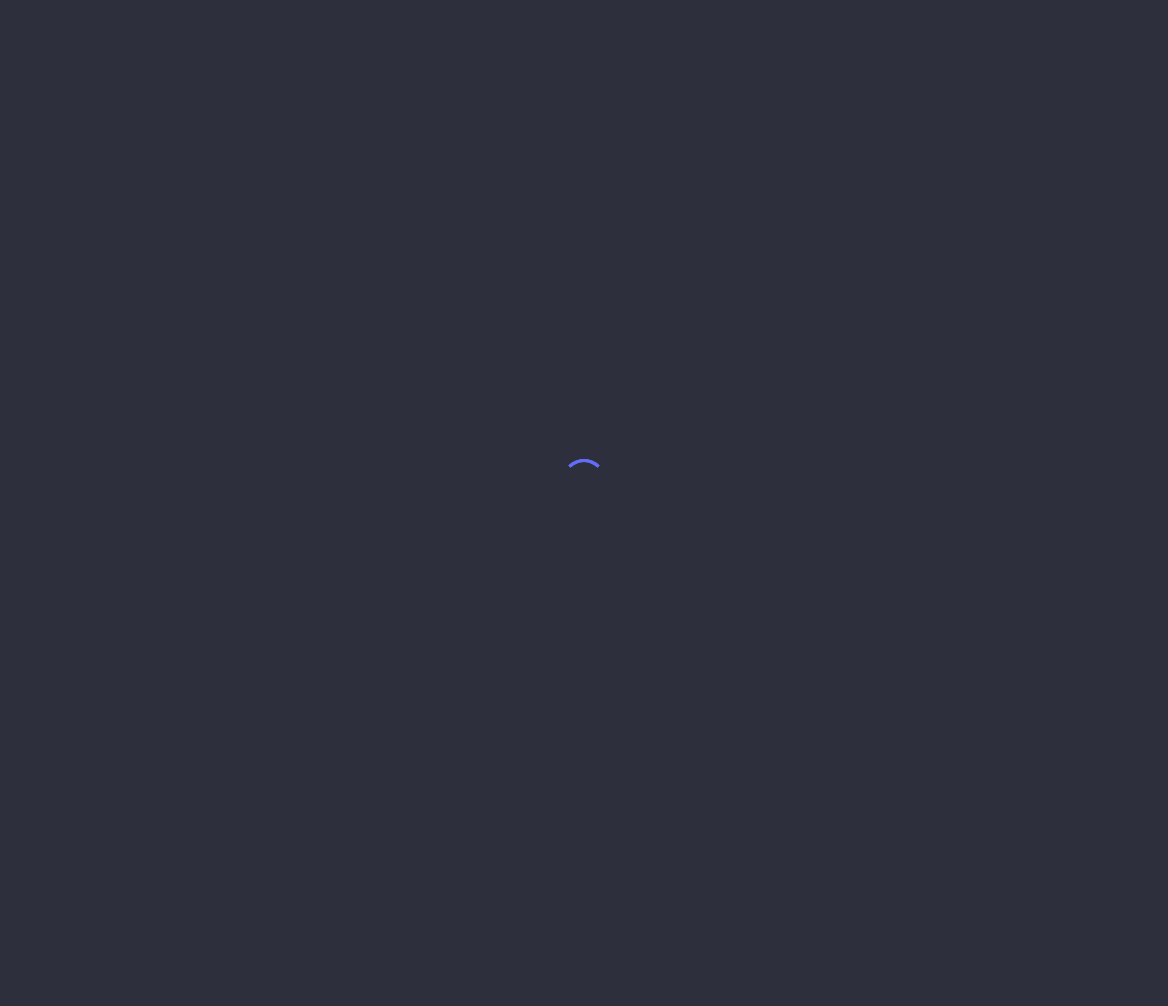 scroll, scrollTop: 0, scrollLeft: 0, axis: both 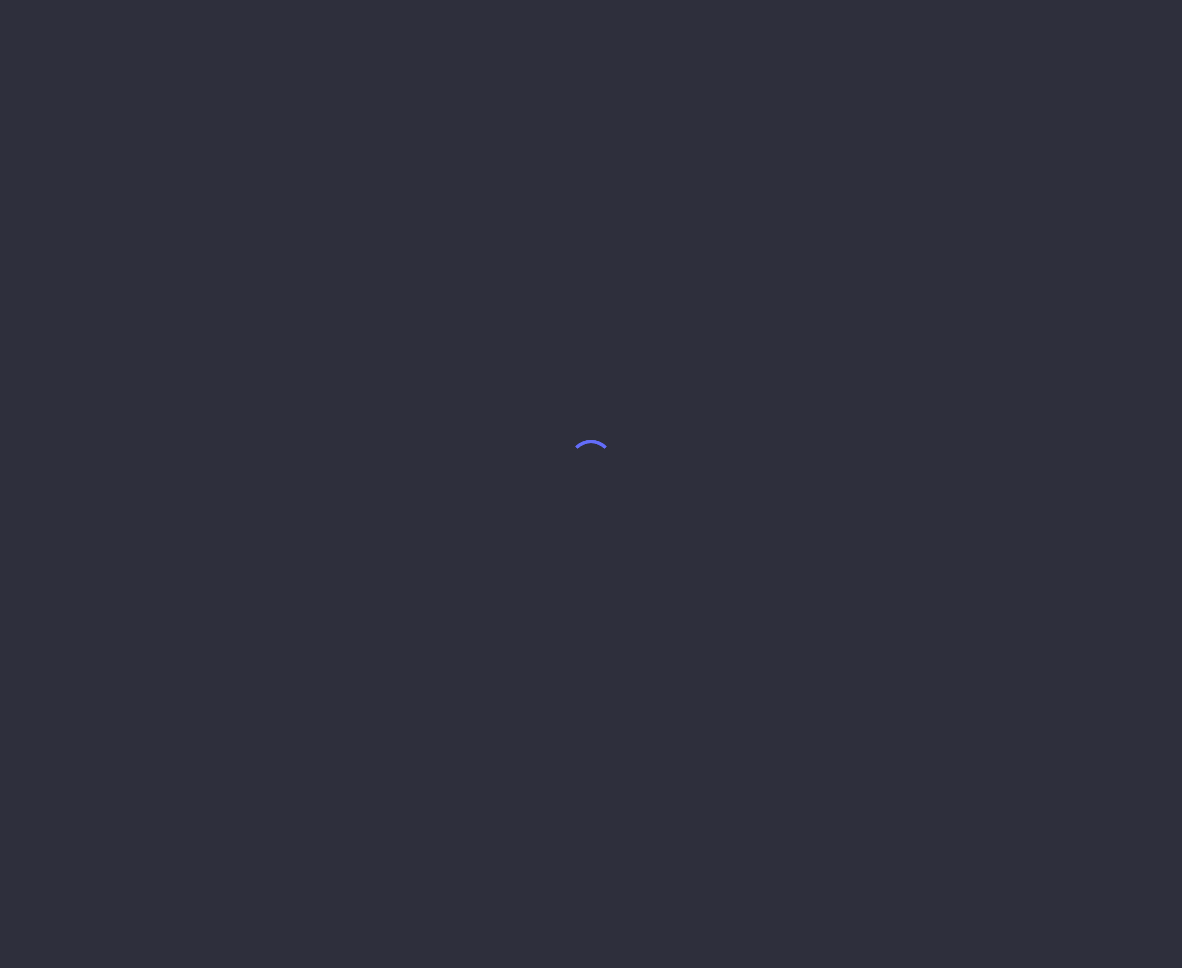 select on "4" 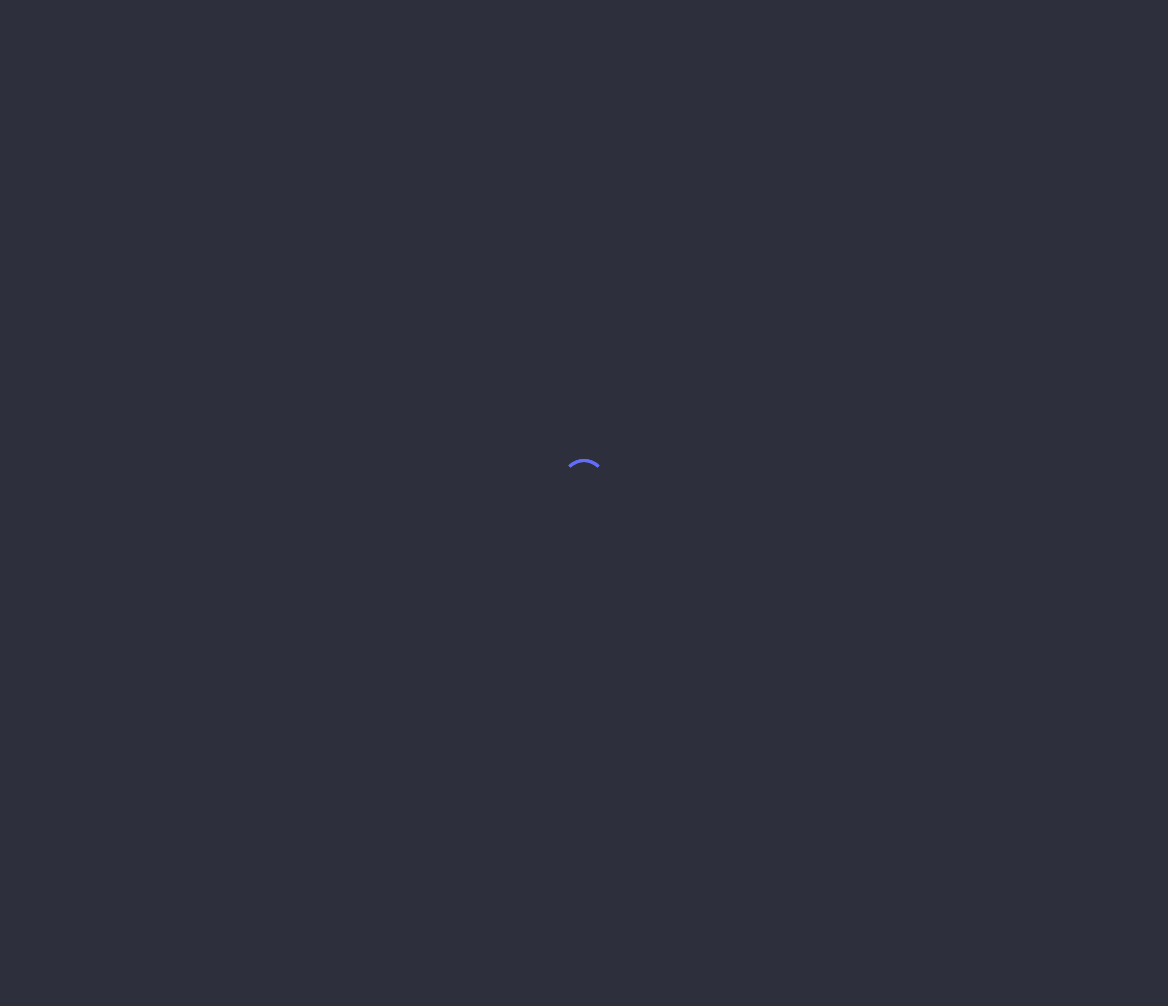 scroll, scrollTop: 0, scrollLeft: 0, axis: both 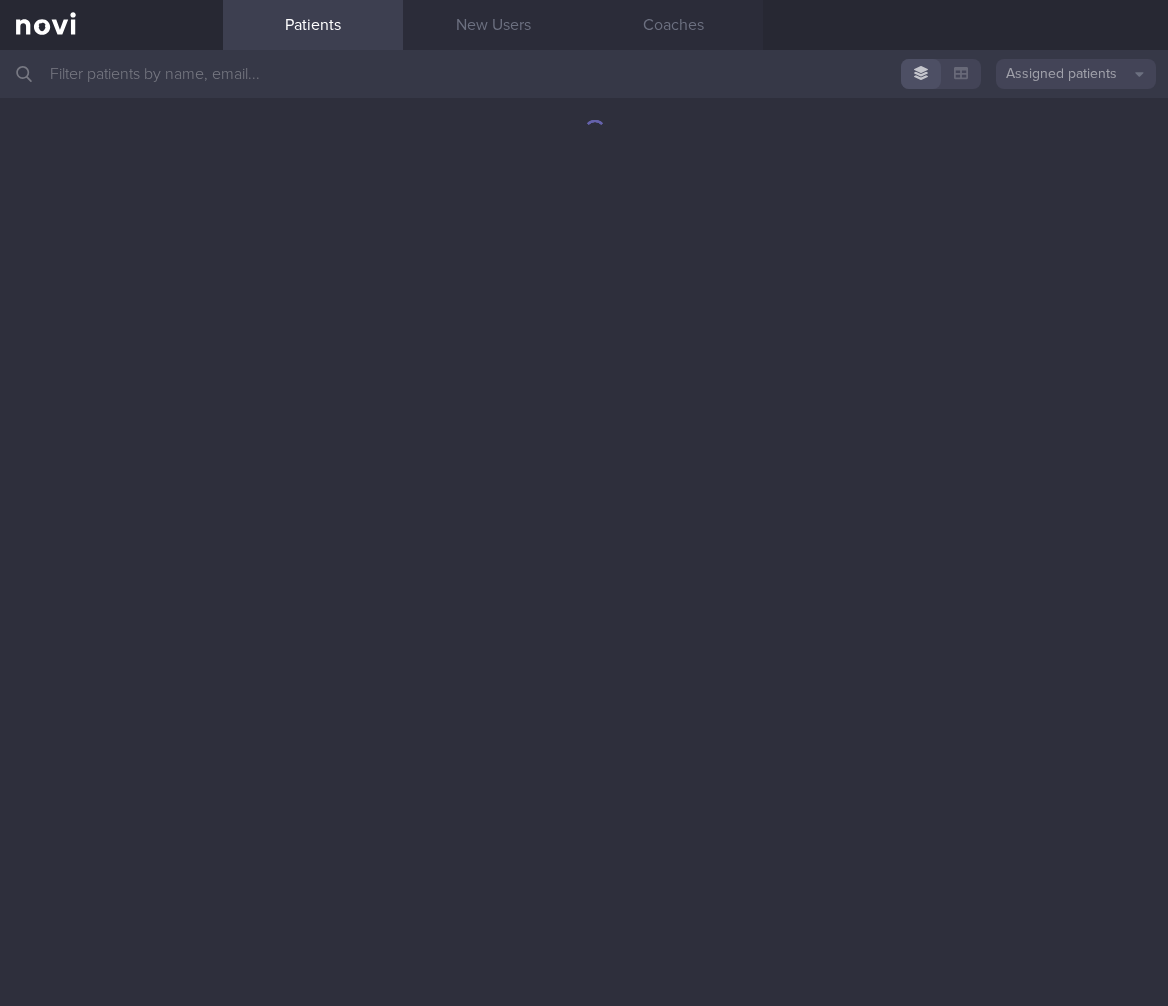 drag, startPoint x: 562, startPoint y: 82, endPoint x: 537, endPoint y: 66, distance: 29.681644 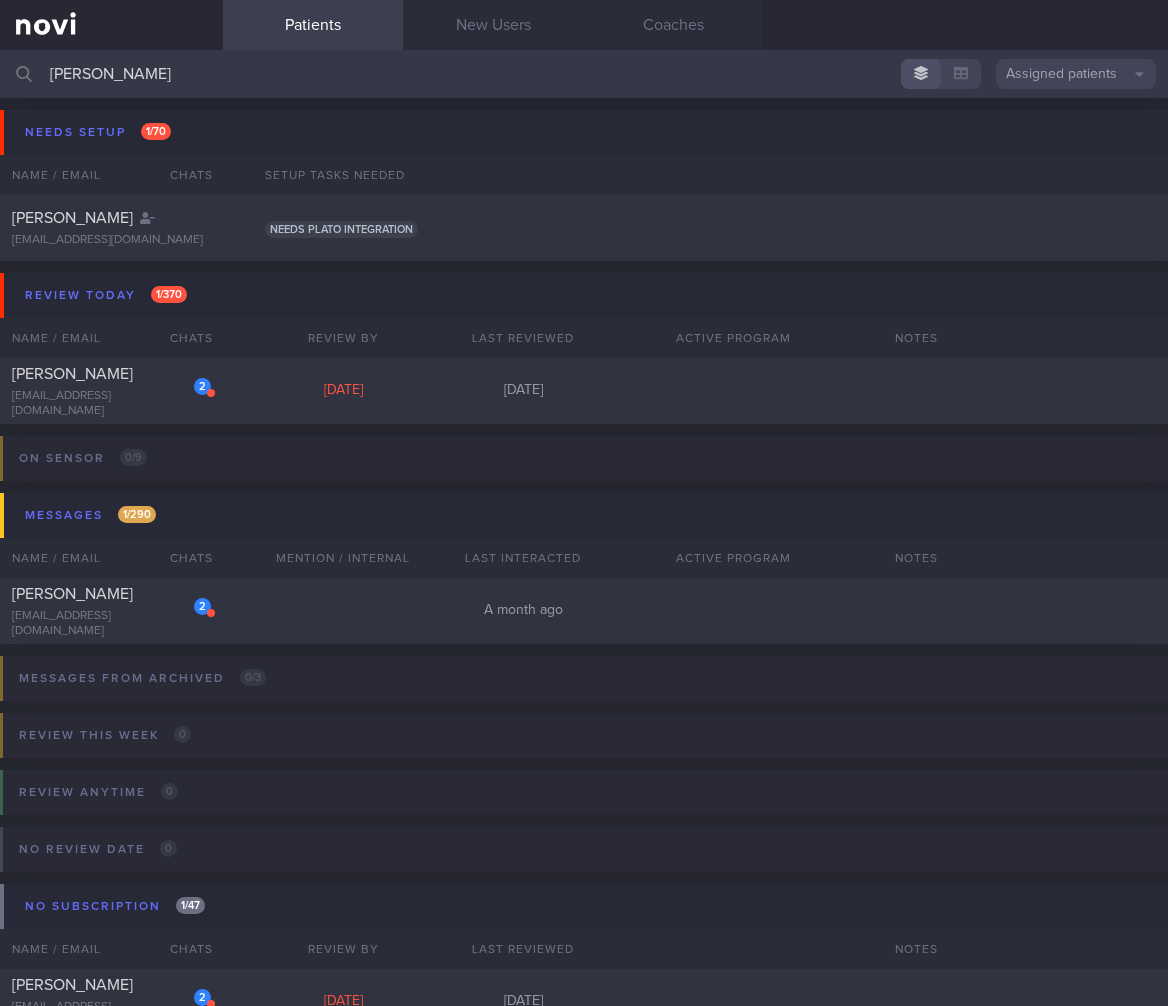 type on "mann" 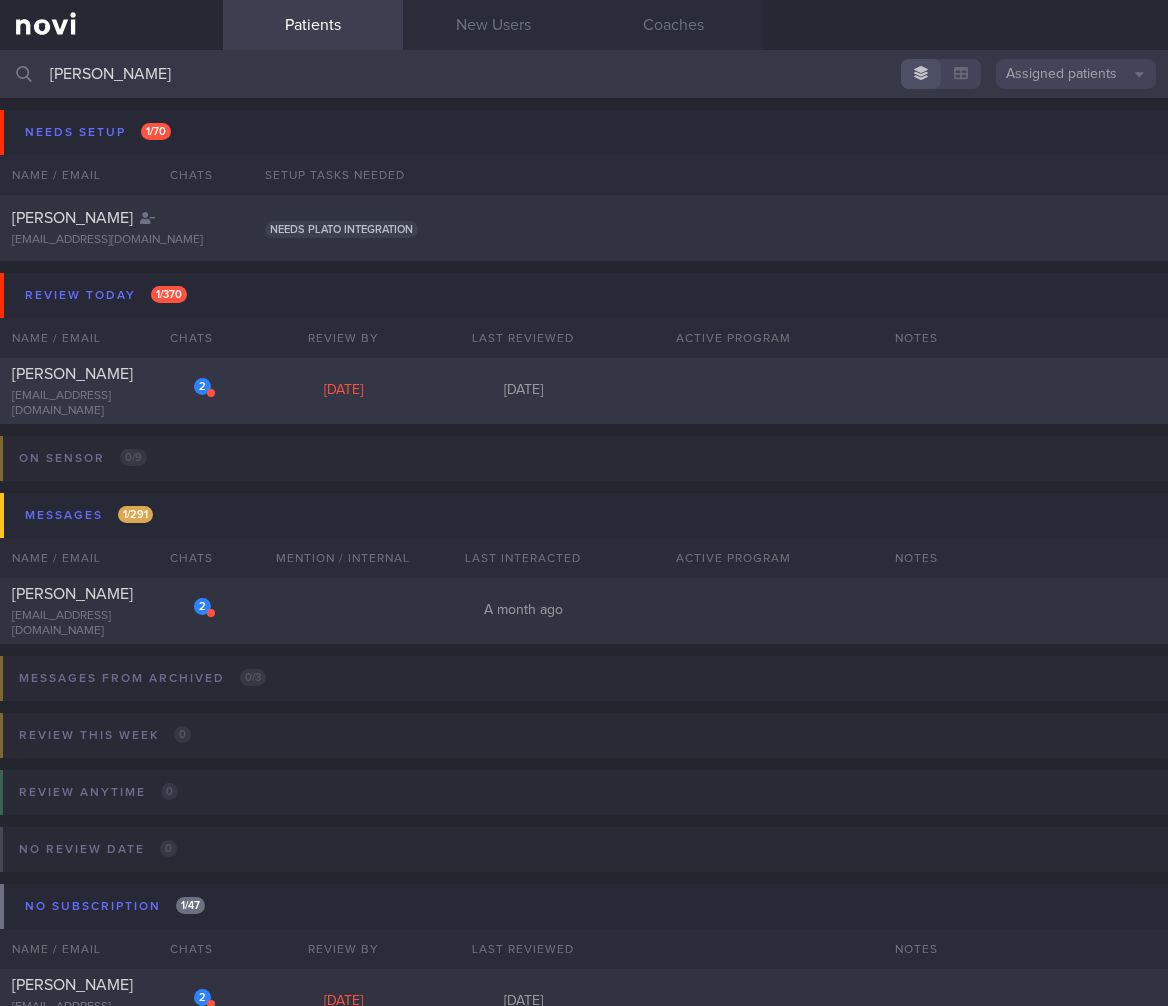 click on "2
Robert Paul Mann
robbiepm@gmail.com
Thu, 12 Jun
2 months ago" 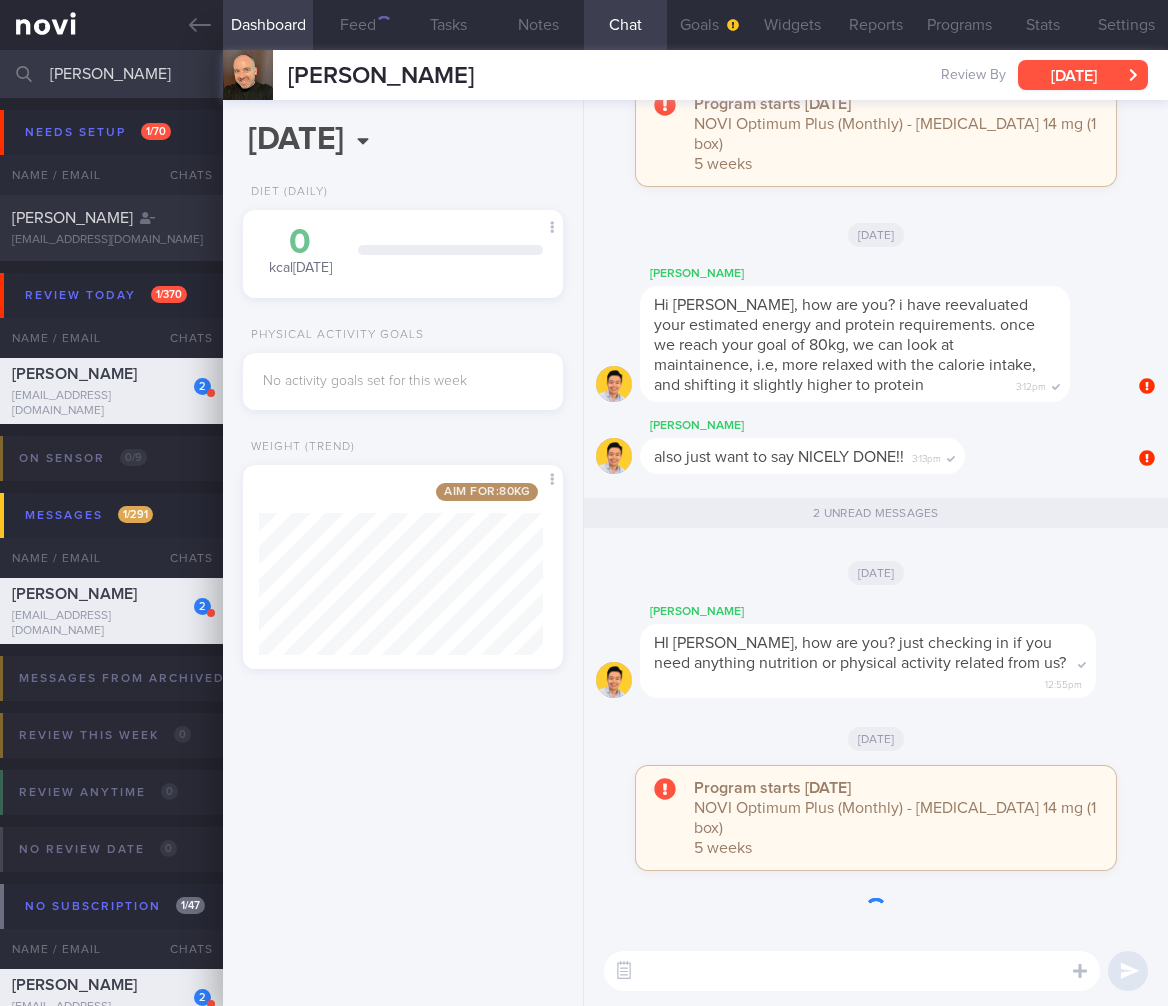 scroll, scrollTop: 999829, scrollLeft: 999716, axis: both 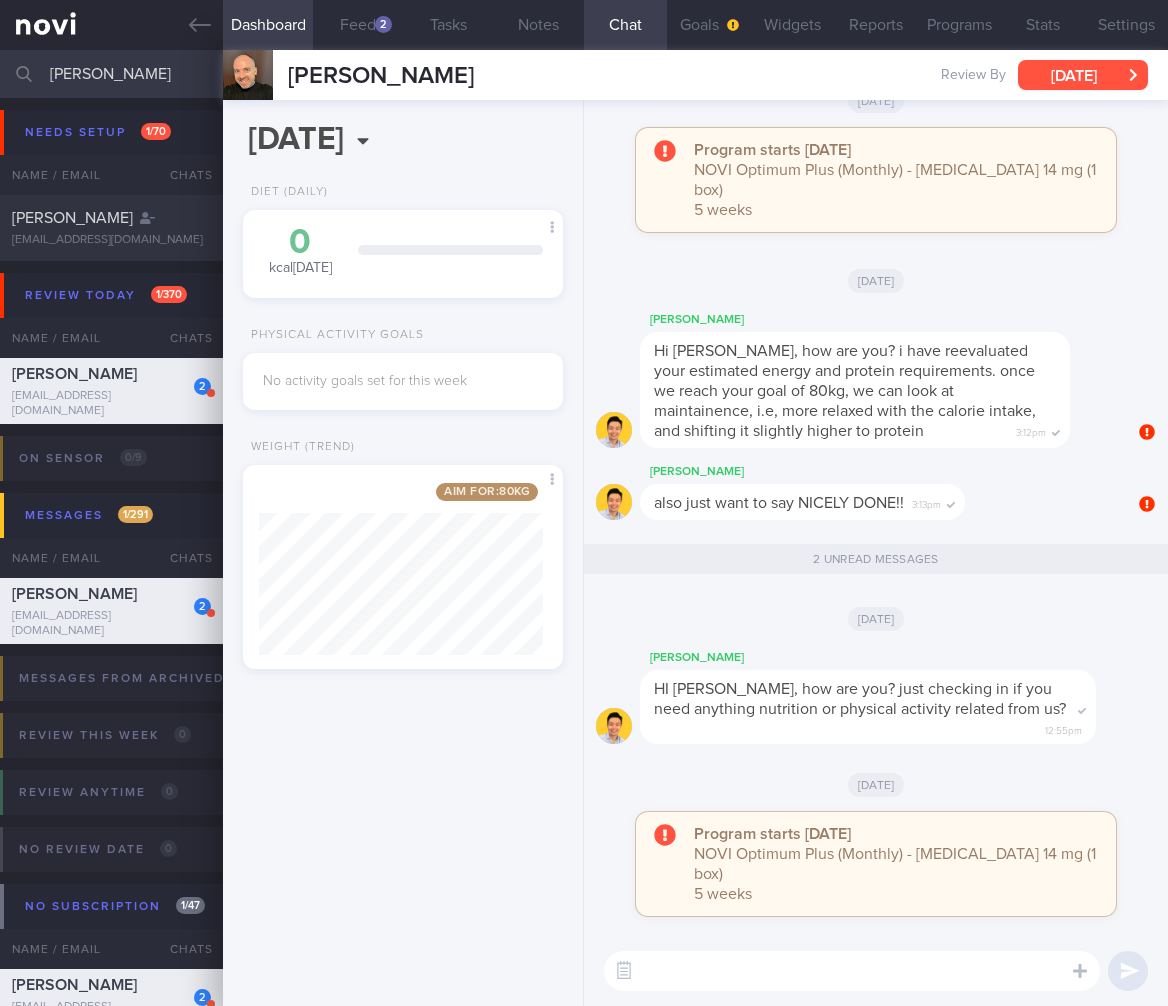 click on "Thu, 12 Jun" at bounding box center (1083, 75) 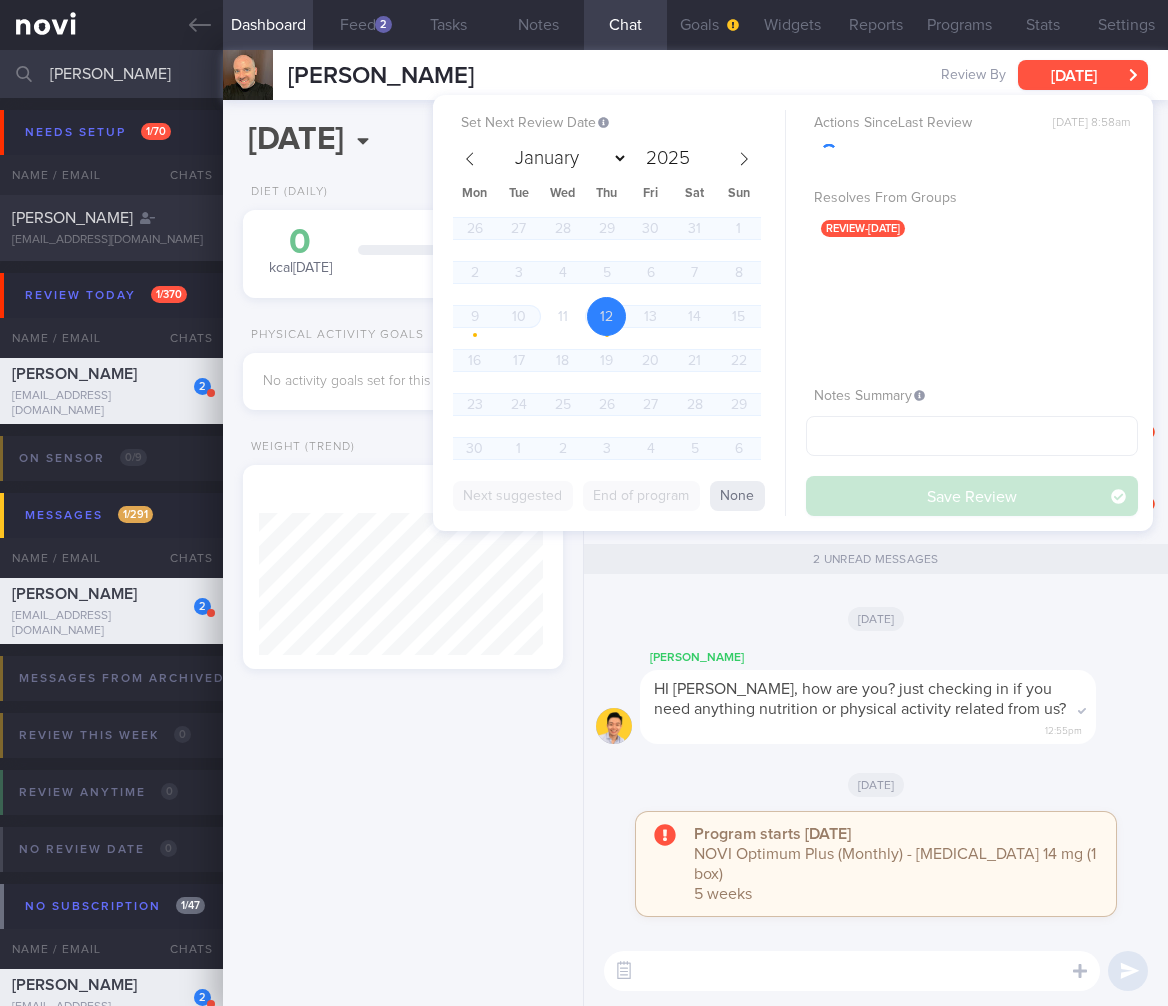 scroll, scrollTop: 999829, scrollLeft: 999716, axis: both 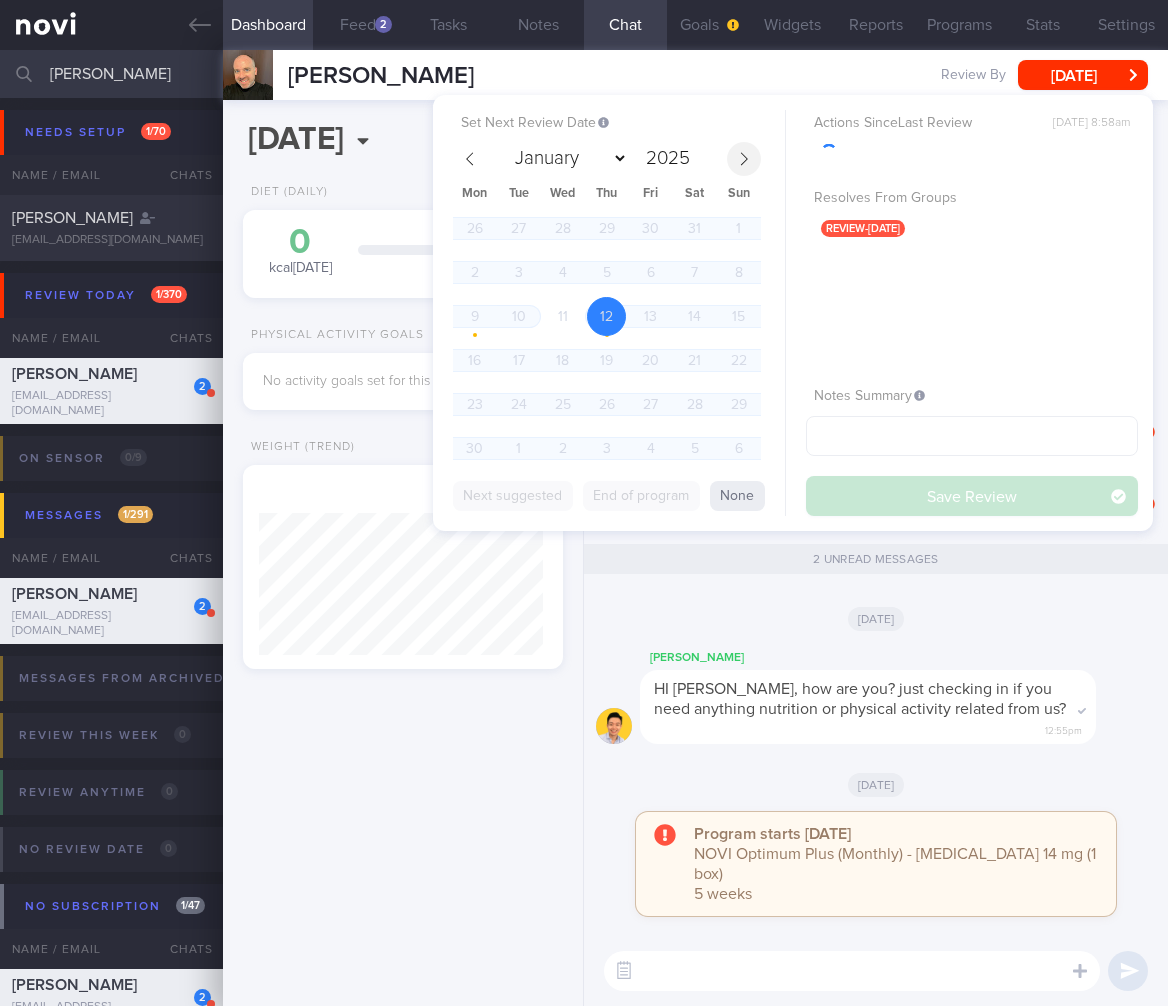 click 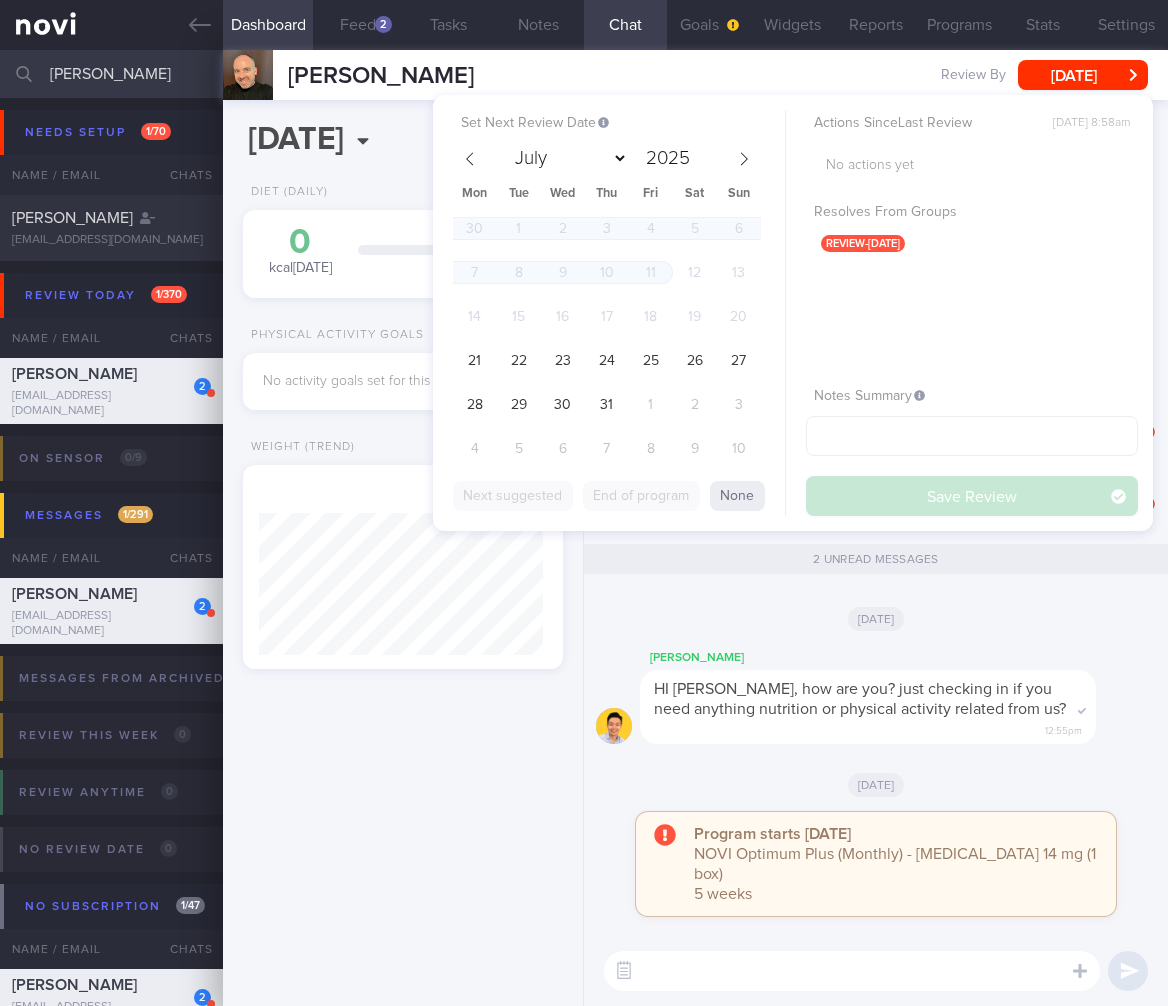 click on "Set Next Review Date
12 Jun 2025 January February March April May June July August September October November December 2025
Mon Tue Wed Thu Fri Sat Sun
30 1 2 3 4 5 6 7 8 9 10 11 12 13 14 15 16 17 18 19 20 21 22 23 24 25 26 27 28 29 30 31 1 2 3 4 5 6 7 8 9 10
Next suggested
End of program
None
Actions Since
Last Review
Thu, 22 May, 8:58am
No actions yet
Resolves From Groups
review-today
Notes Summary" at bounding box center [793, 313] 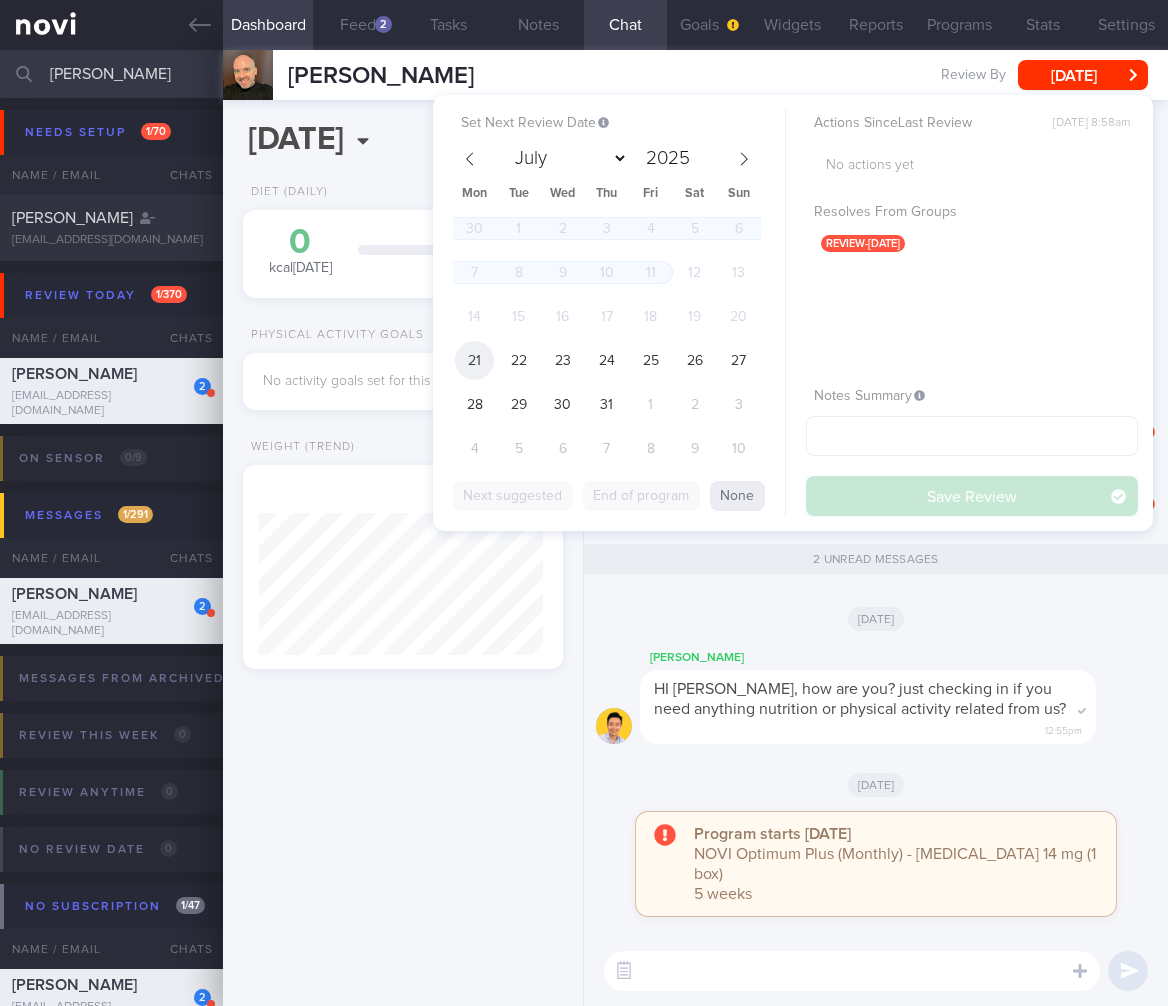 click on "21" at bounding box center [474, 360] 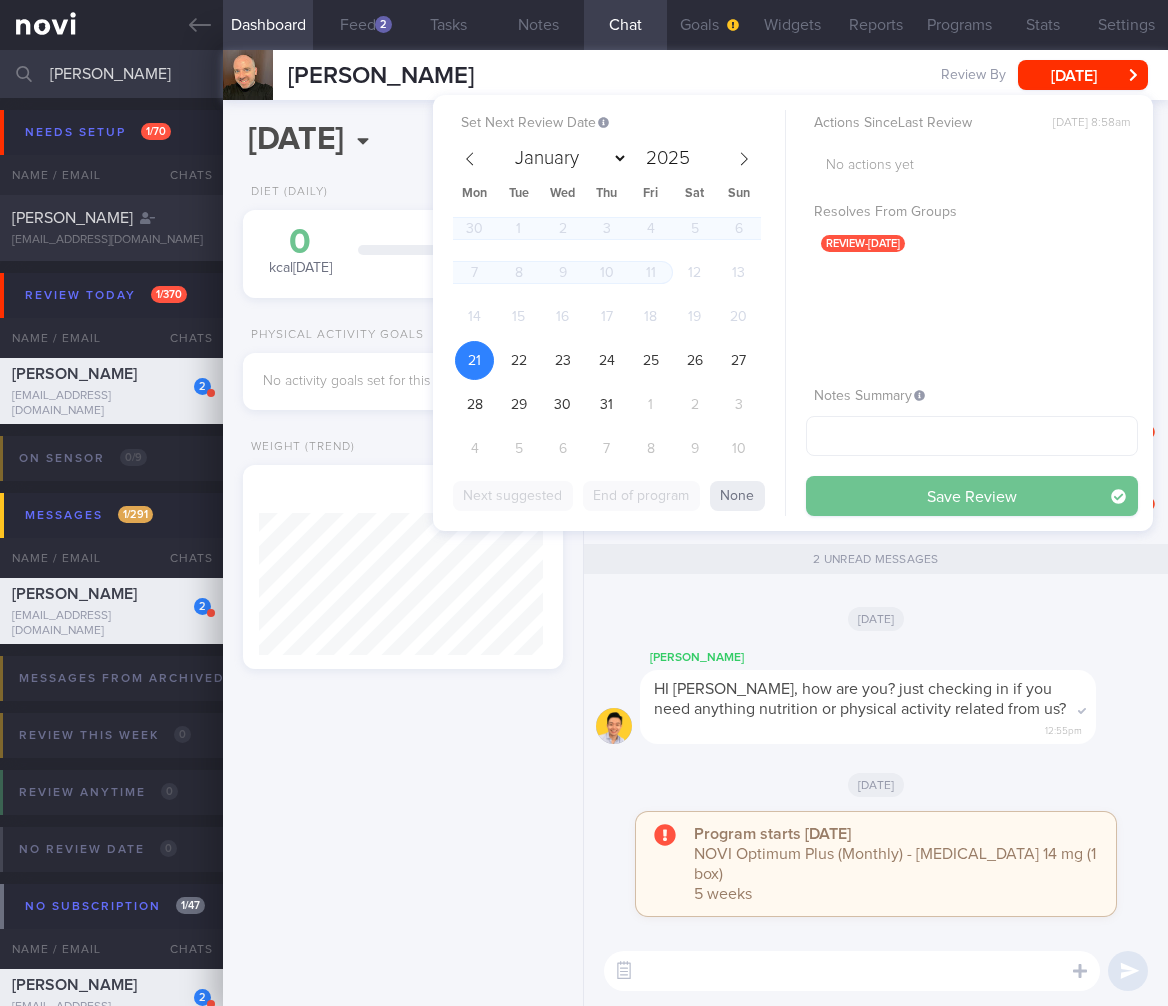 click on "Save Review" at bounding box center [972, 496] 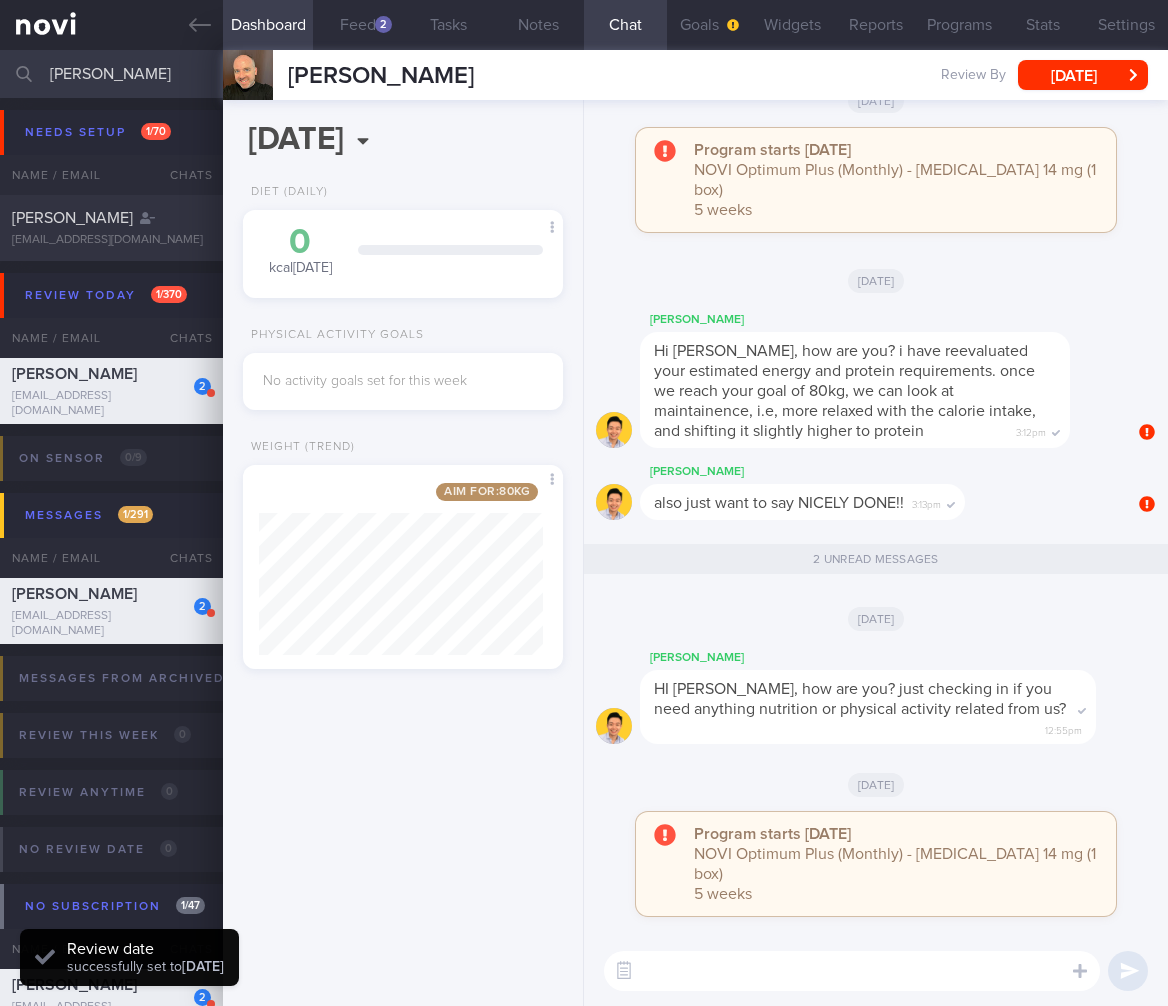 click on "Aim for:
80  kg
Share" at bounding box center [403, 567] 